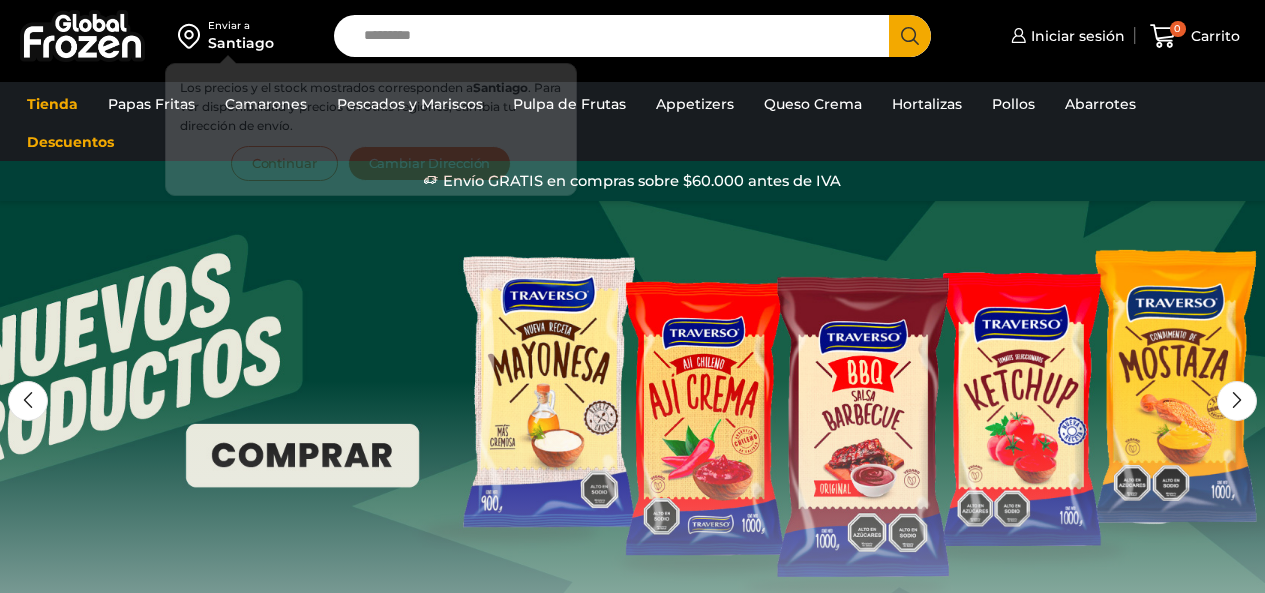 scroll, scrollTop: 0, scrollLeft: 0, axis: both 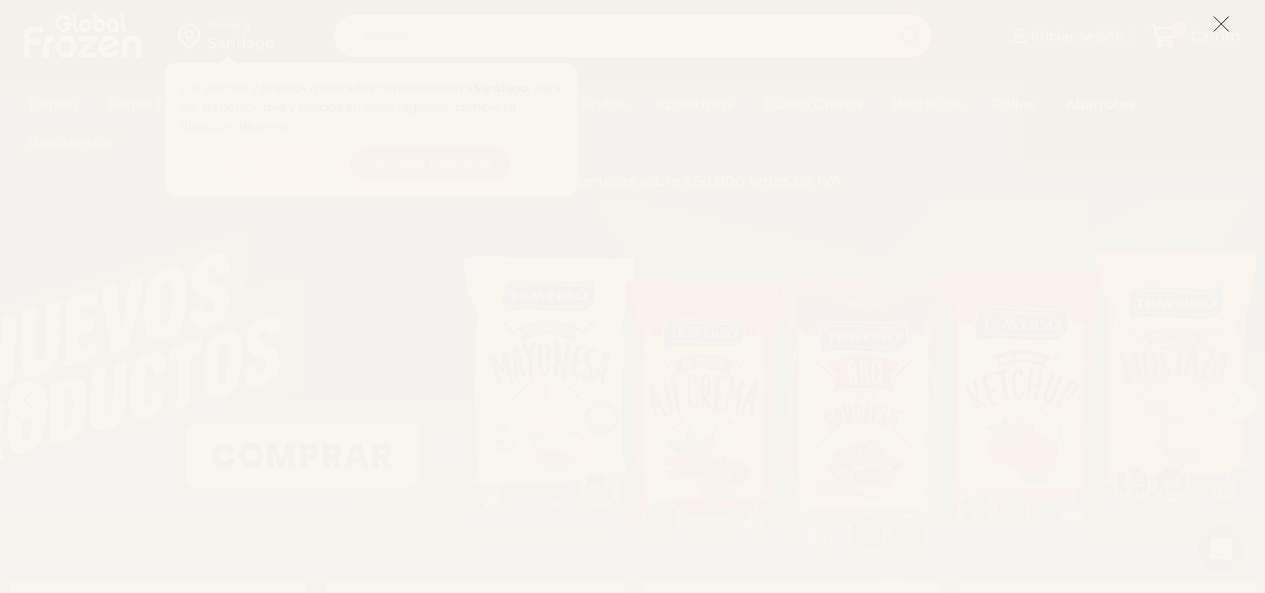 click at bounding box center (1221, 24) 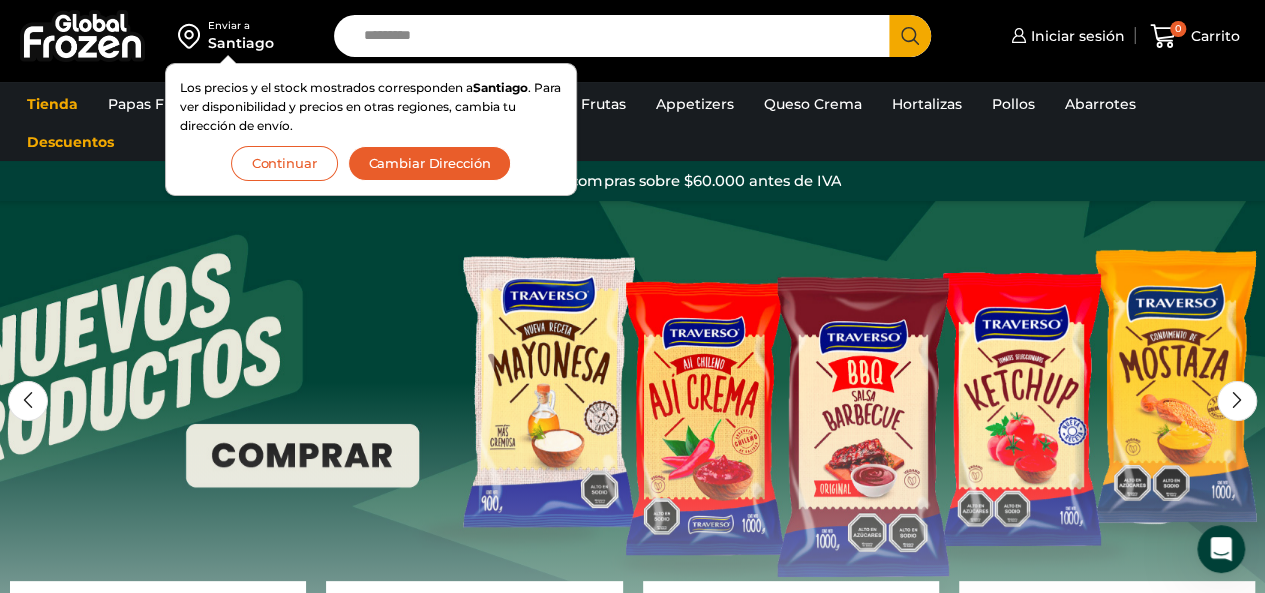 click on "Continuar" at bounding box center [284, 163] 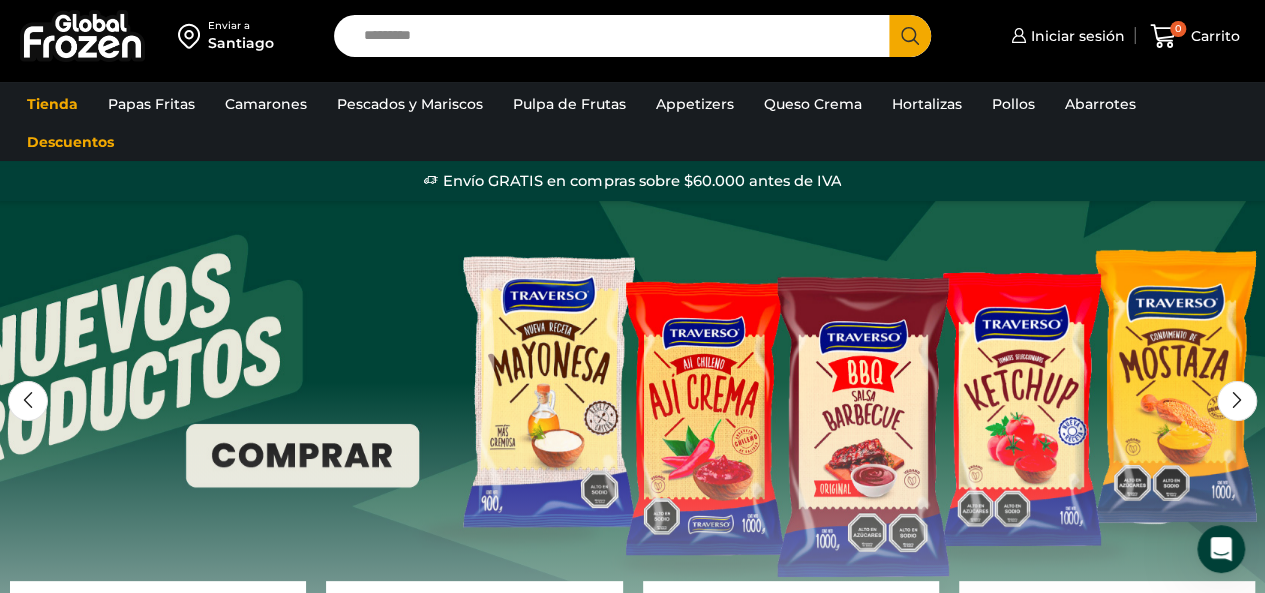 click on "Search input" at bounding box center (617, 36) 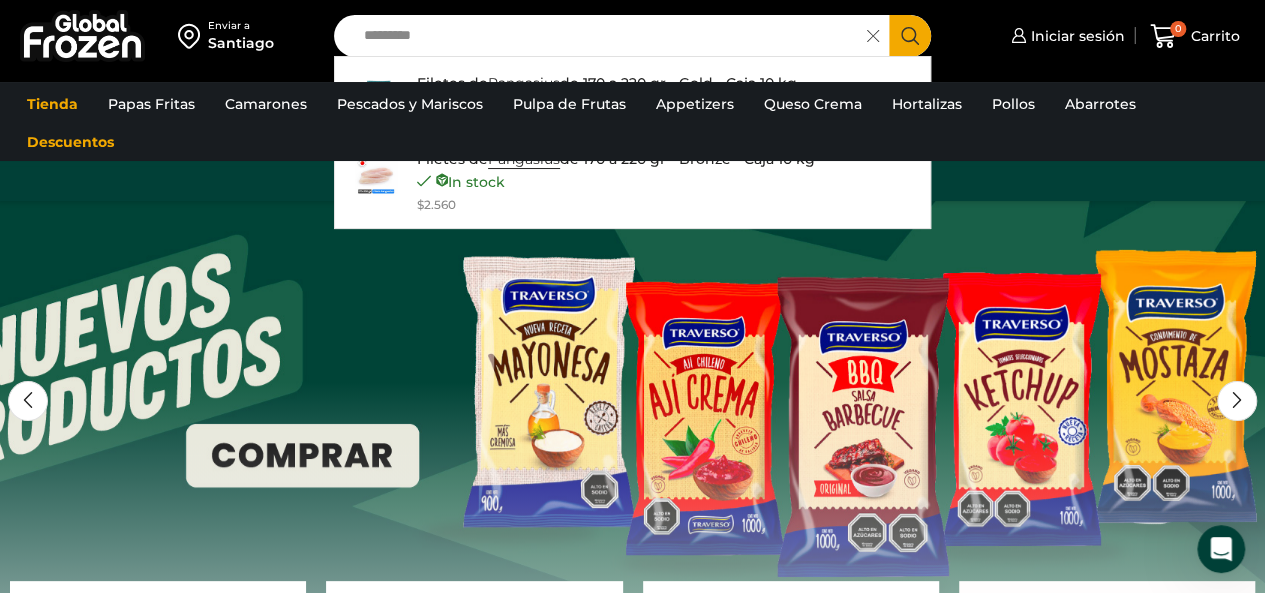 type on "*********" 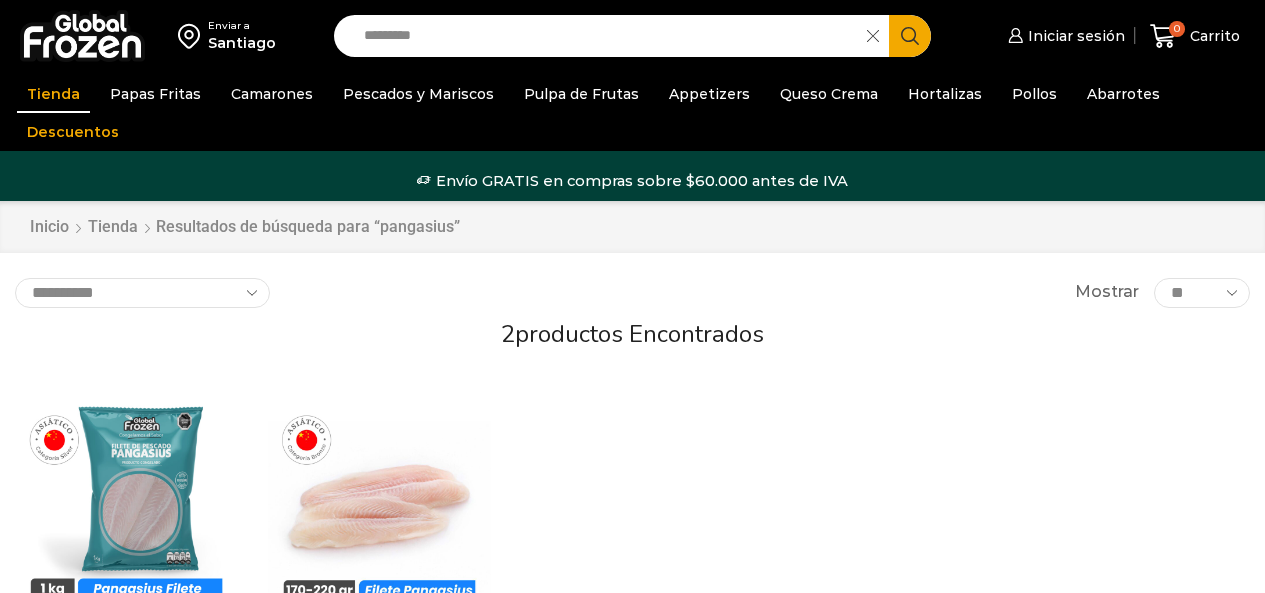 scroll, scrollTop: 0, scrollLeft: 0, axis: both 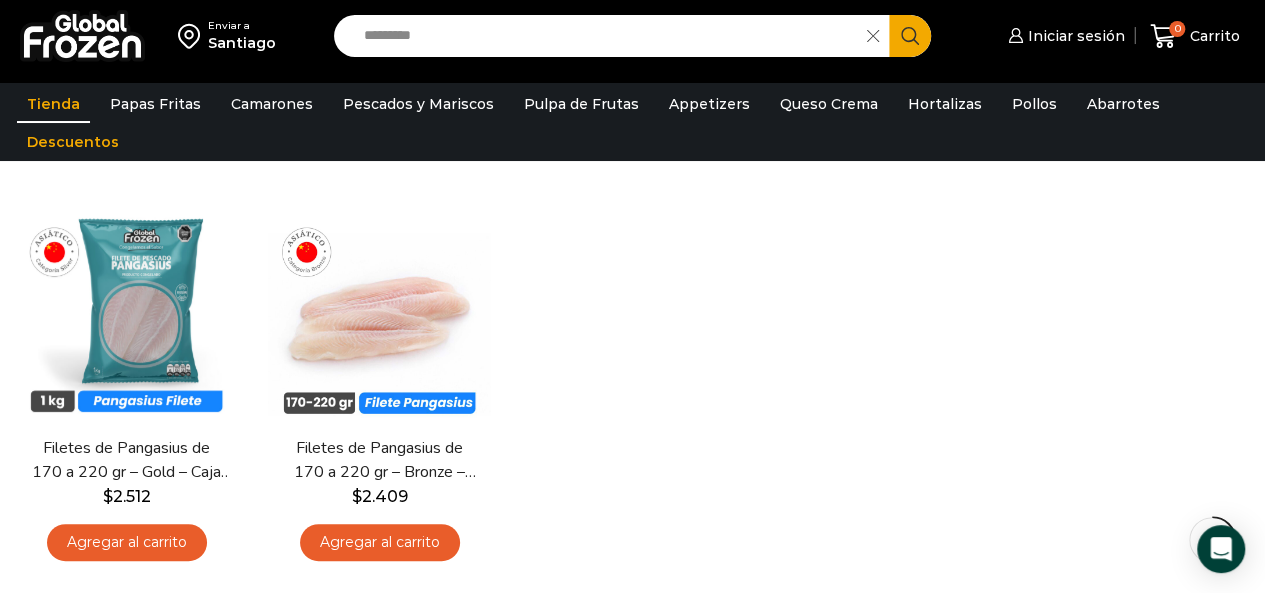 click on "Hay stock
Vista Rápida
Filetes de Pangasius de 170 a 220 gr – Gold – Caja 10 kg
$ 2.512
Agregar al carrito
Hay stock
Vista Rápida
Filetes de Pangasius de 170 a 220 gr – Bronze – Caja 10 kg
$" at bounding box center (632, 386) 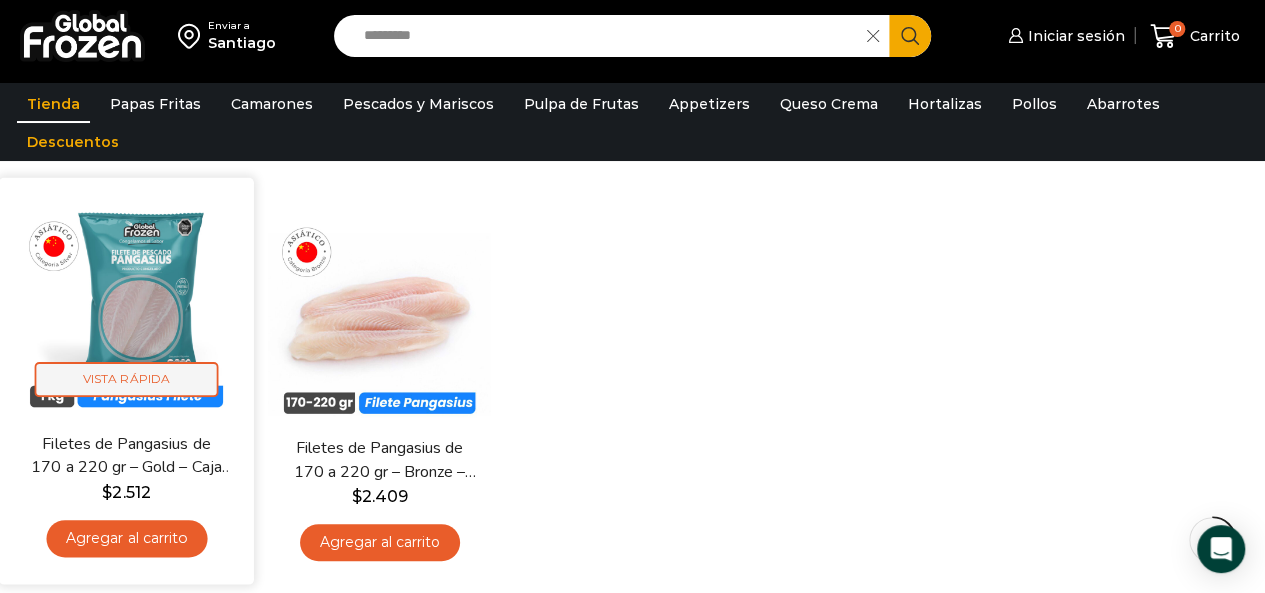 click on "Vista Rápida" at bounding box center (127, 379) 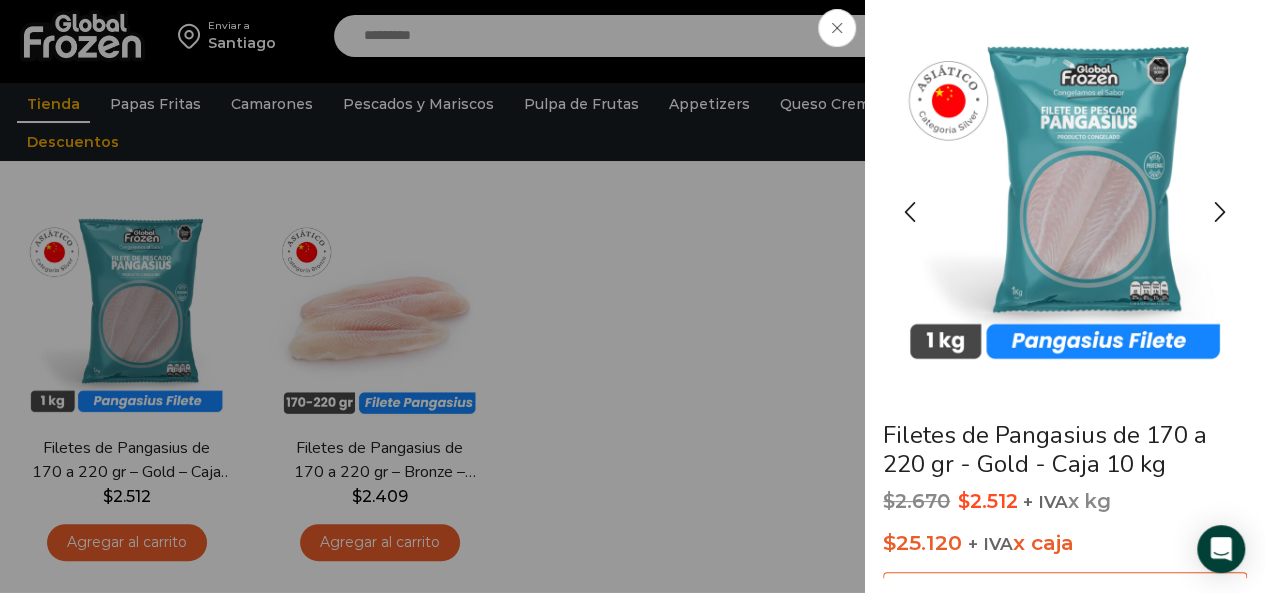 click at bounding box center [1065, 195] 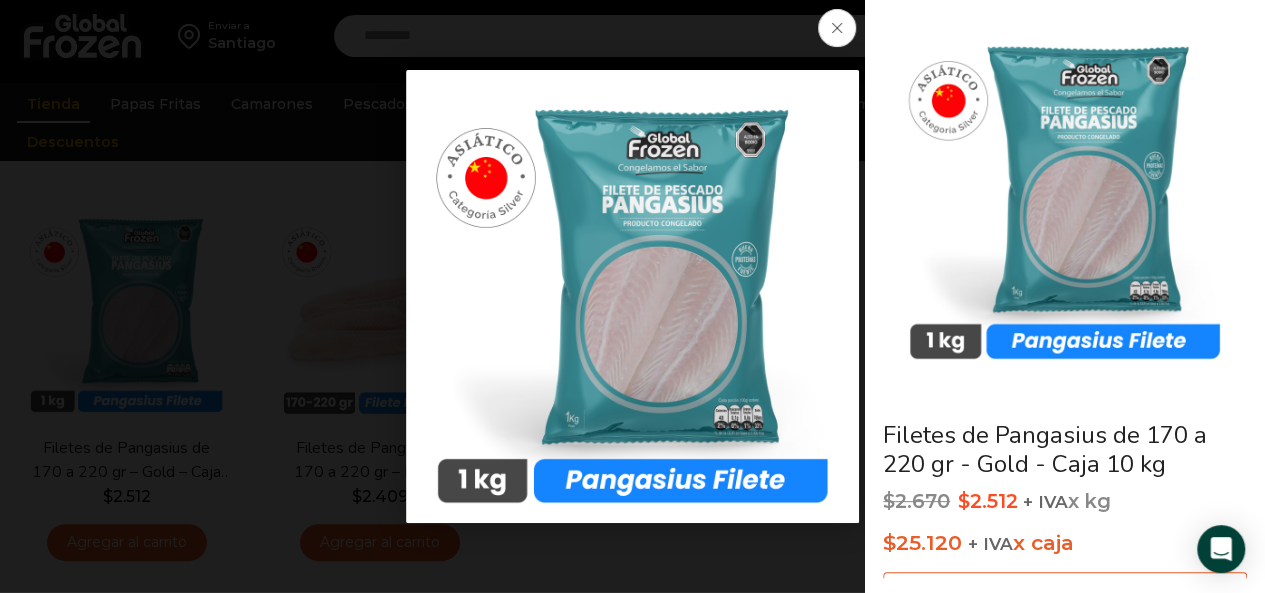 click at bounding box center [837, 28] 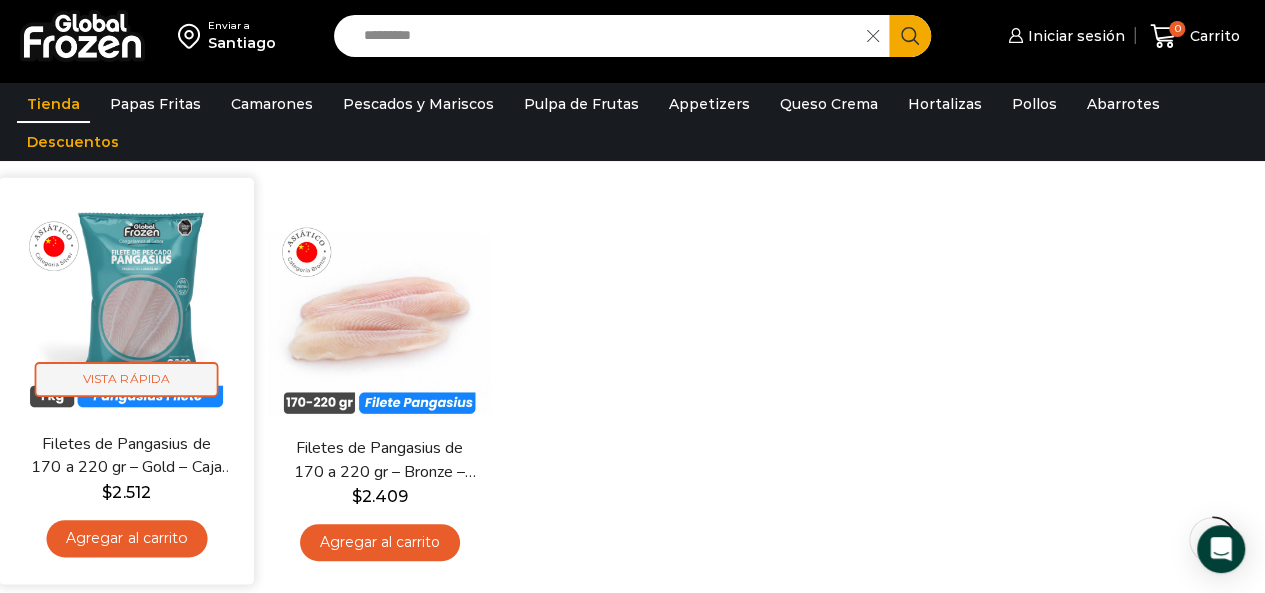 click on "Vista Rápida" at bounding box center [127, 379] 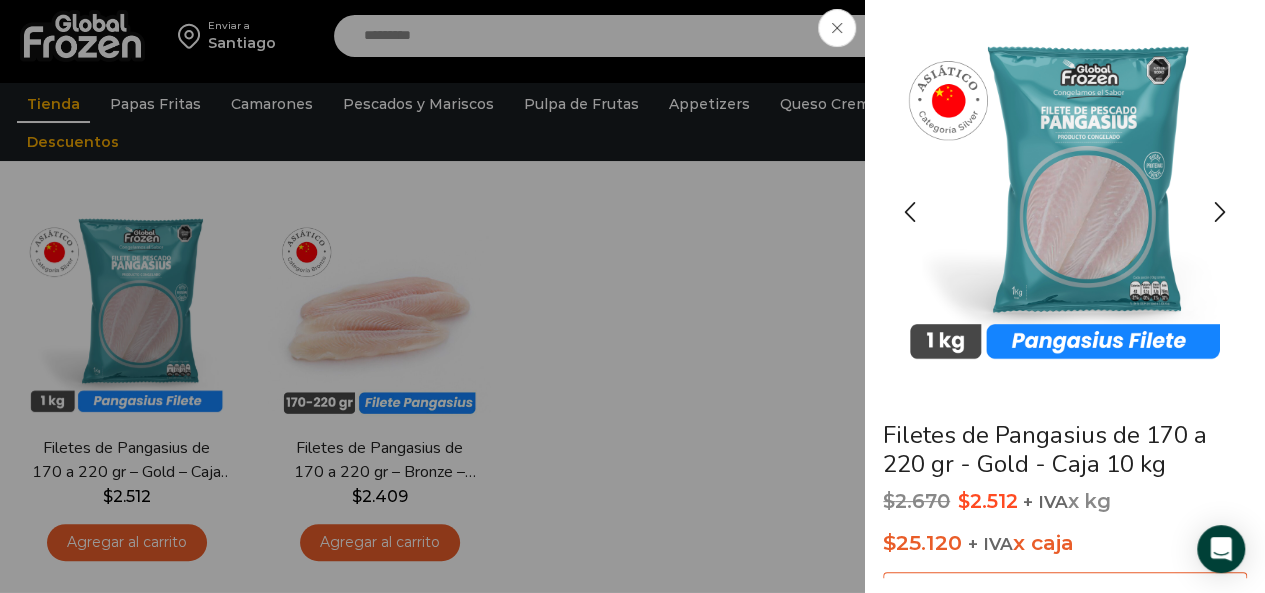 click at bounding box center (1065, 195) 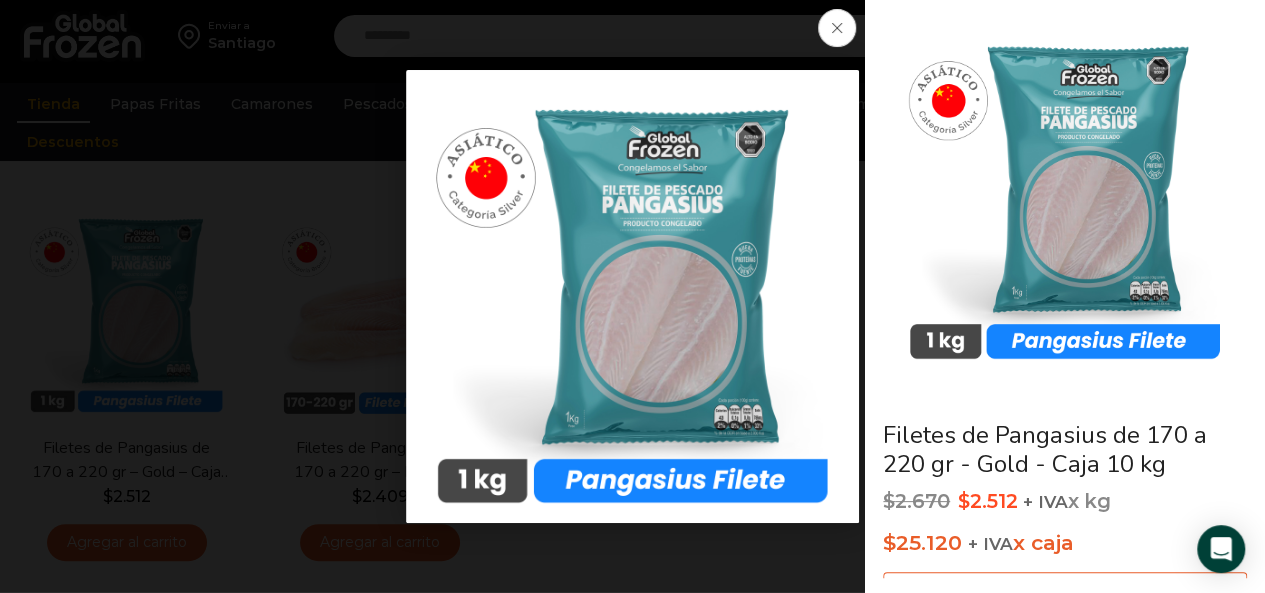 click at bounding box center [837, 28] 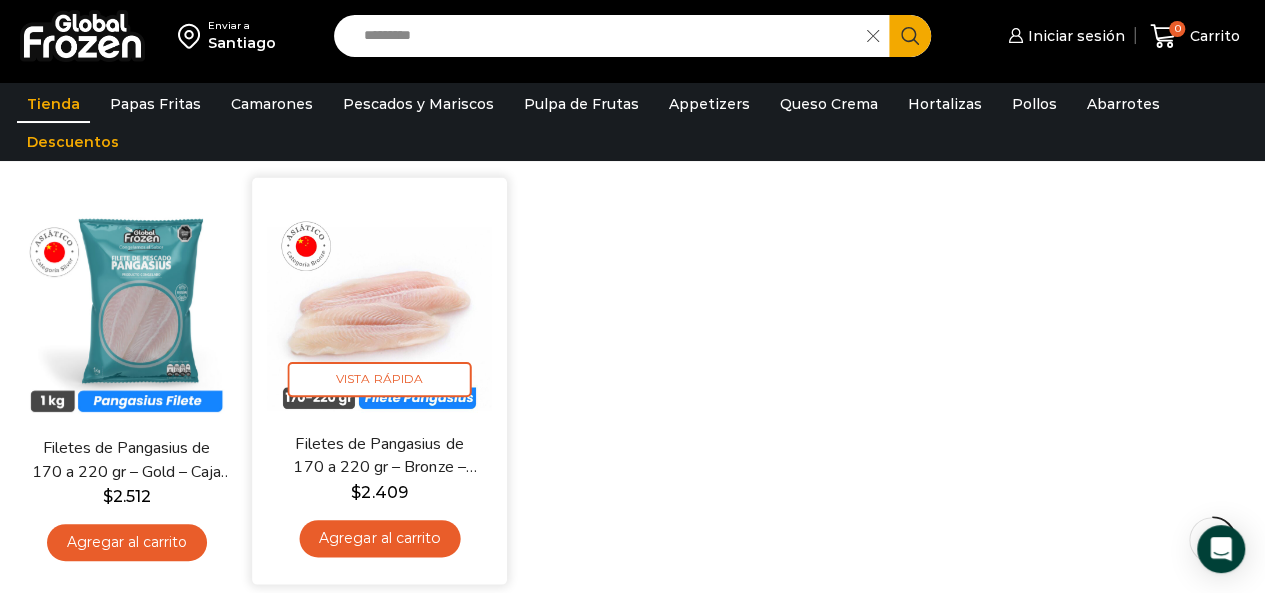click at bounding box center (379, 305) 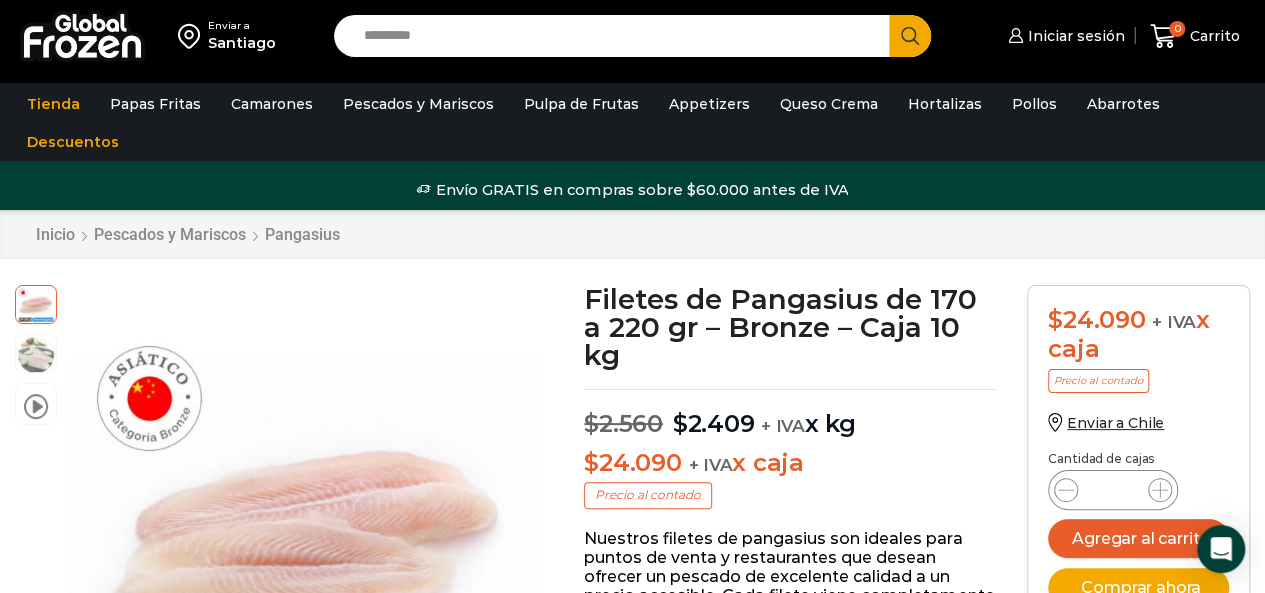 scroll, scrollTop: 1, scrollLeft: 0, axis: vertical 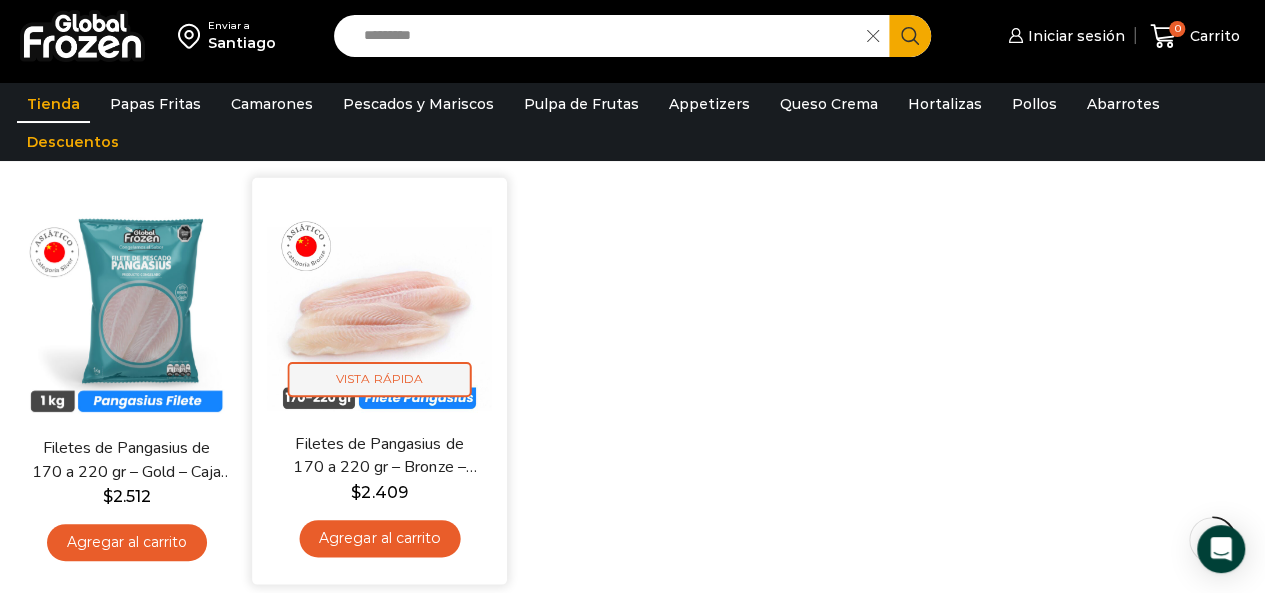 click on "Vista Rápida" at bounding box center [380, 379] 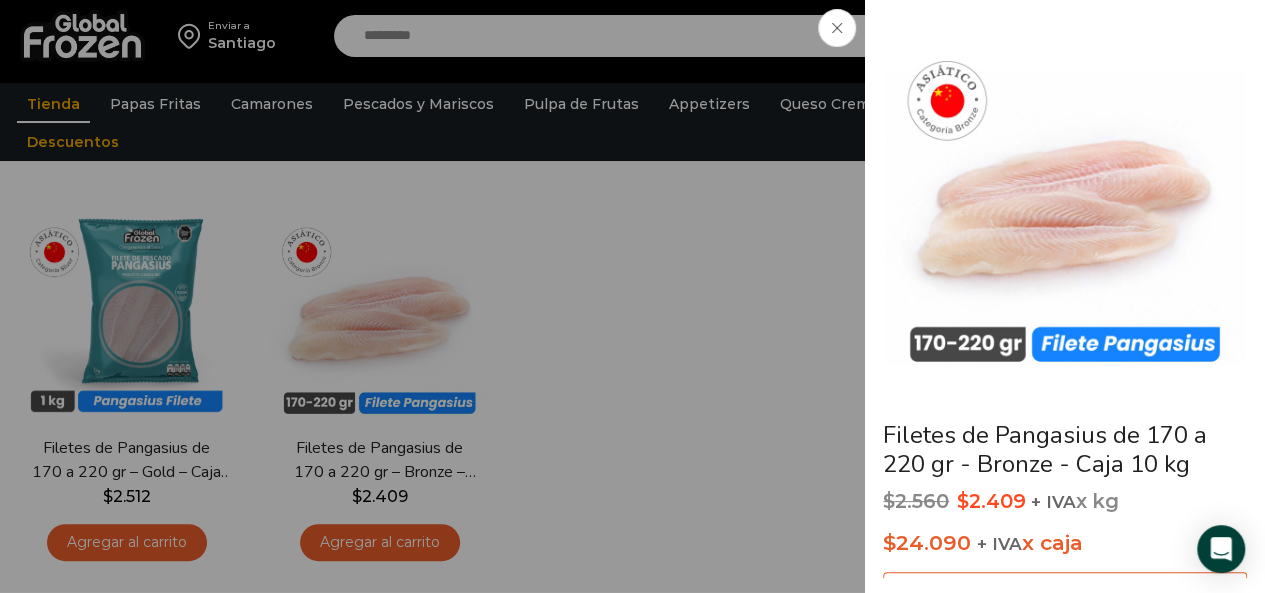 click at bounding box center [837, 28] 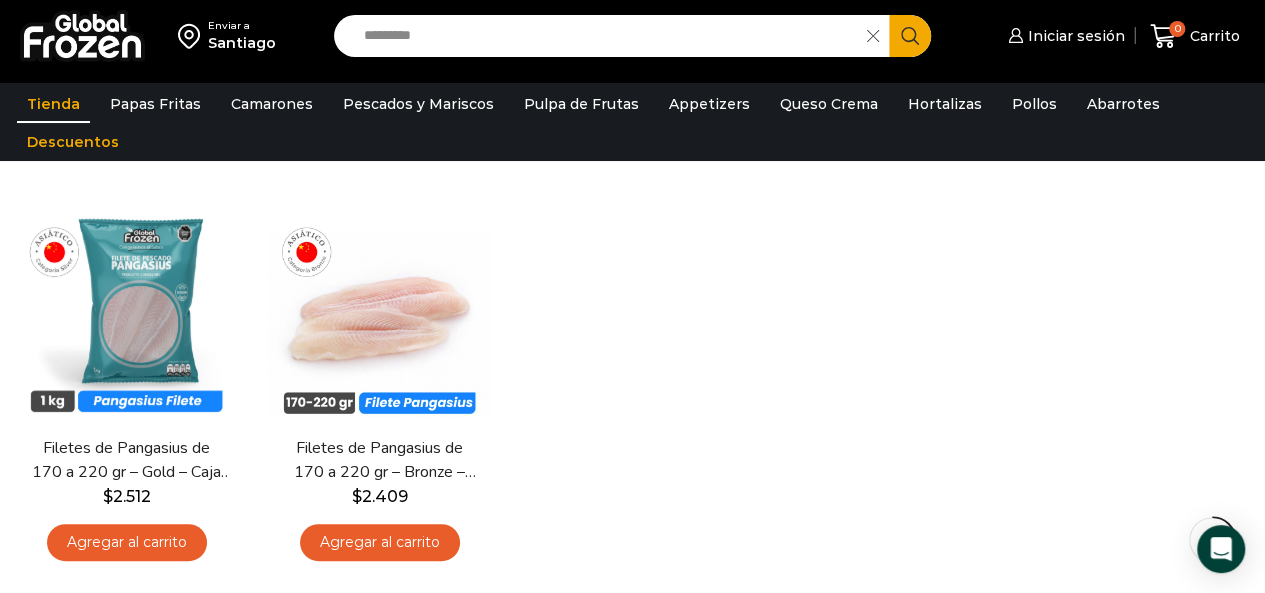 click on "Hay stock
Vista Rápida
Filetes de Pangasius de 170 a 220 gr – Gold – Caja 10 kg
$ 2.512
Agregar al carrito
Hay stock
Vista Rápida
Filetes de Pangasius de 170 a 220 gr – Bronze – Caja 10 kg" at bounding box center (632, 386) 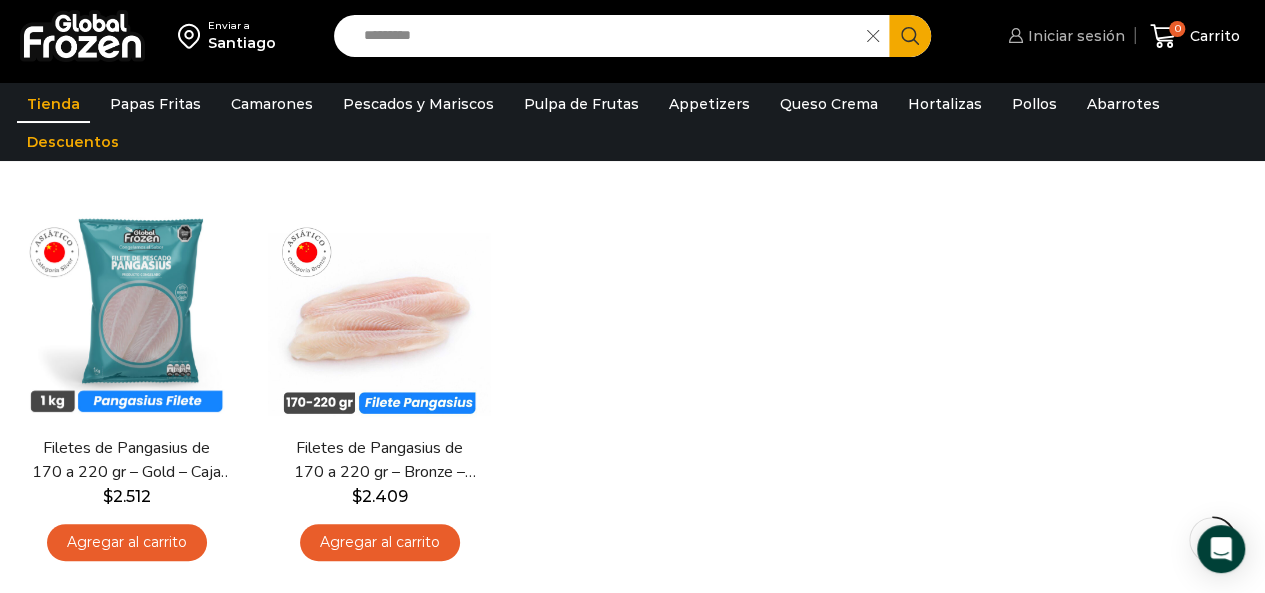 click on "Iniciar sesión" at bounding box center (1074, 36) 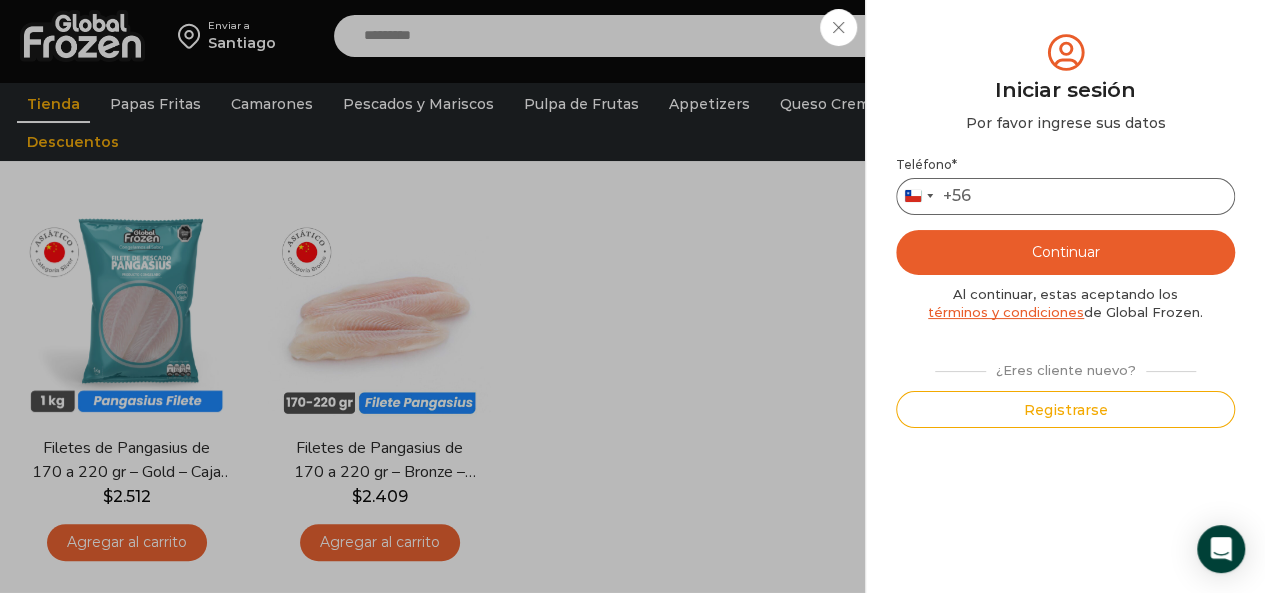 click on "Teléfono
*" at bounding box center (1065, 196) 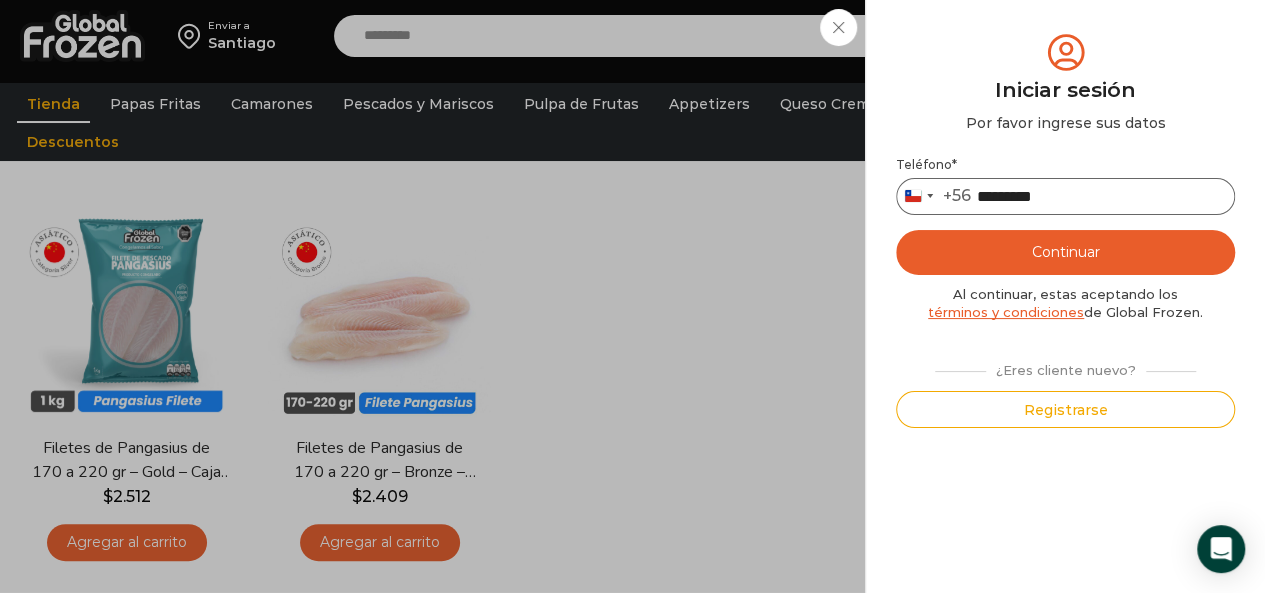 type on "*********" 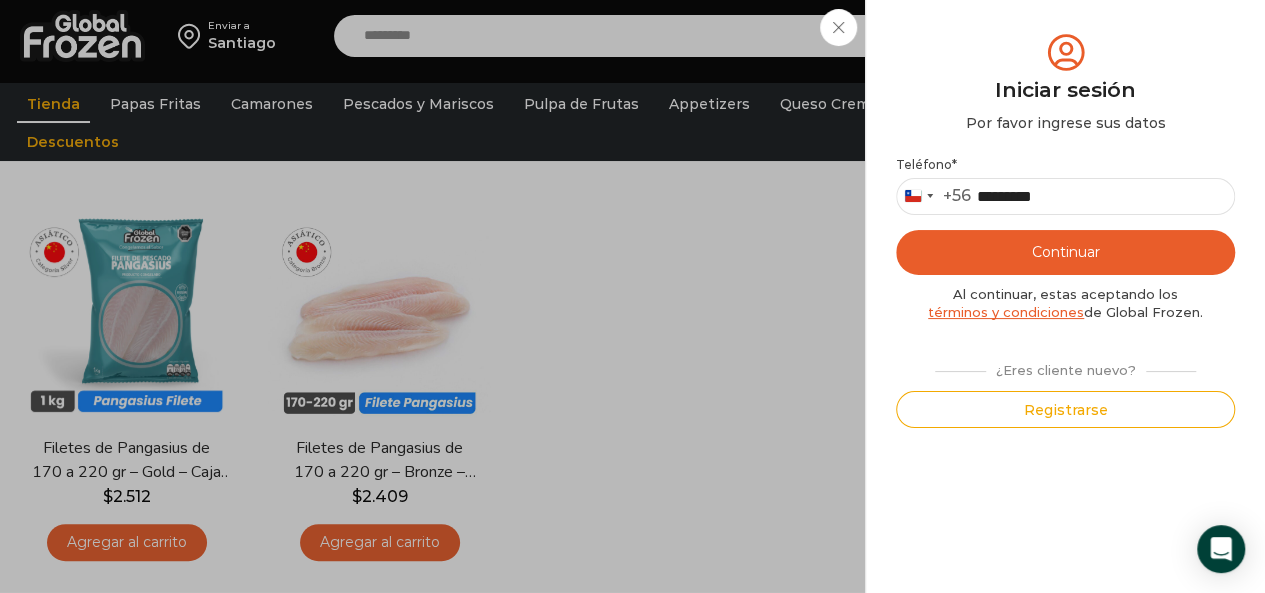 click on "Continuar" at bounding box center [1065, 252] 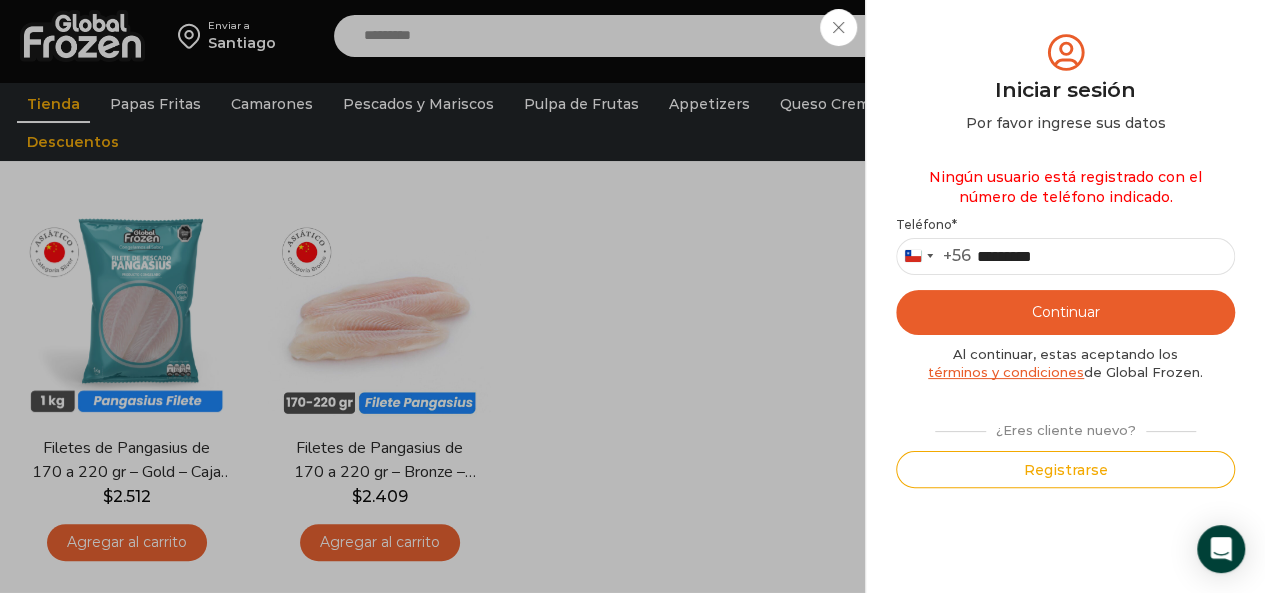 click on "Iniciar sesión
Mi cuenta
Login
Register
Iniciar sesión
Por favor ingrese sus datos
Iniciar sesión
Se envió un mensaje de WhatsApp con el código de verificación a tu teléfono
* ." at bounding box center [1064, 36] 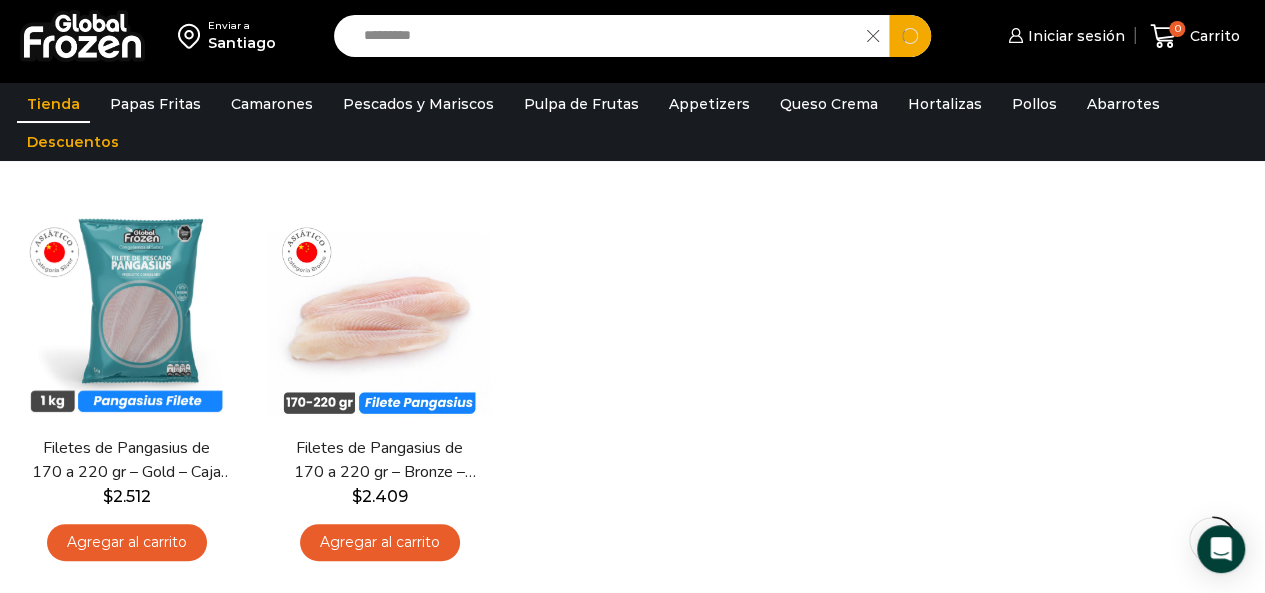 click on "*********" at bounding box center (606, 36) 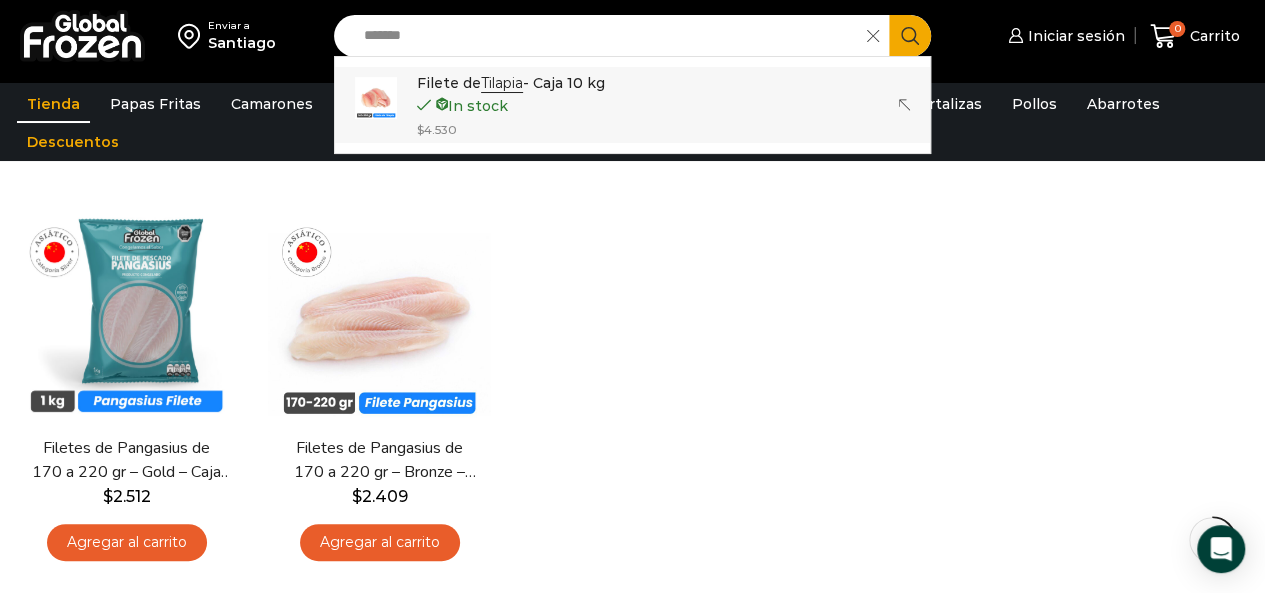 type on "*******" 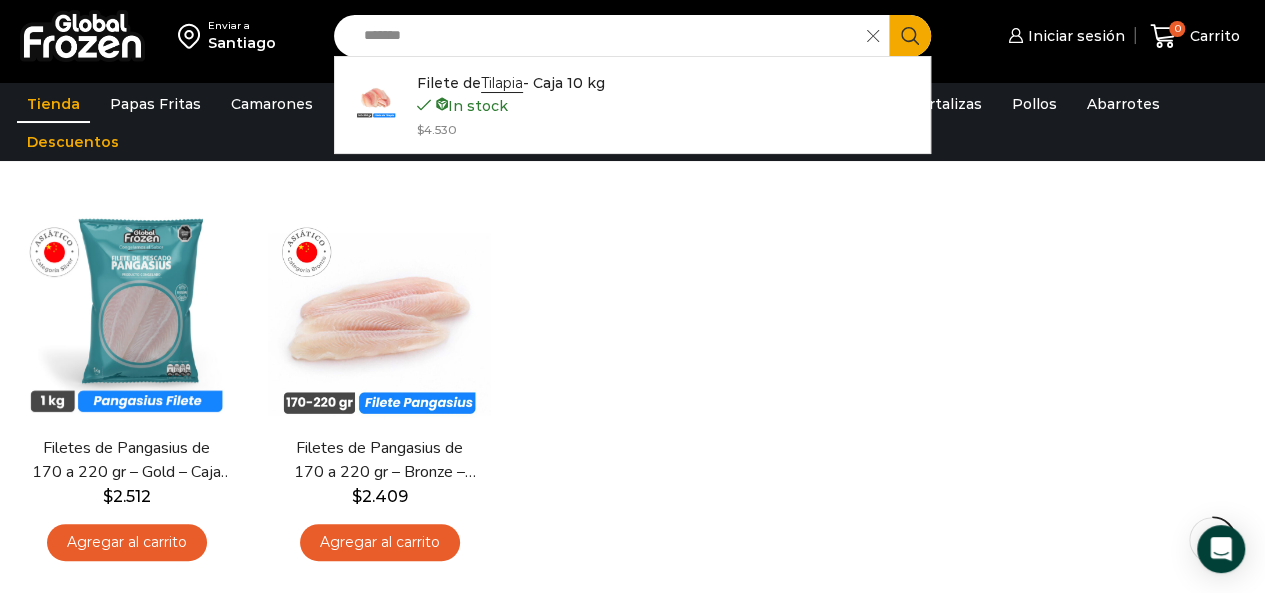 click on "*******" at bounding box center (606, 36) 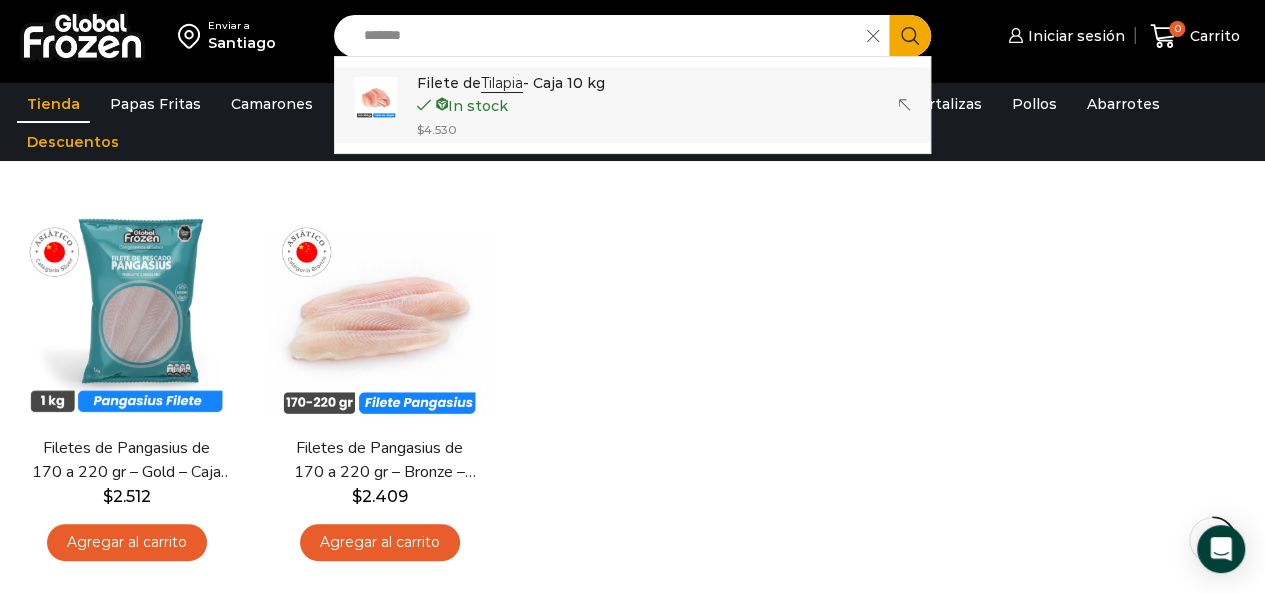 click on "Enviar a
Santiago
Search input
*******
Search
Filete de  Tilapia  - Caja 10 kg
In stock
$ 4.530
Iniciar sesión" at bounding box center (632, -93) 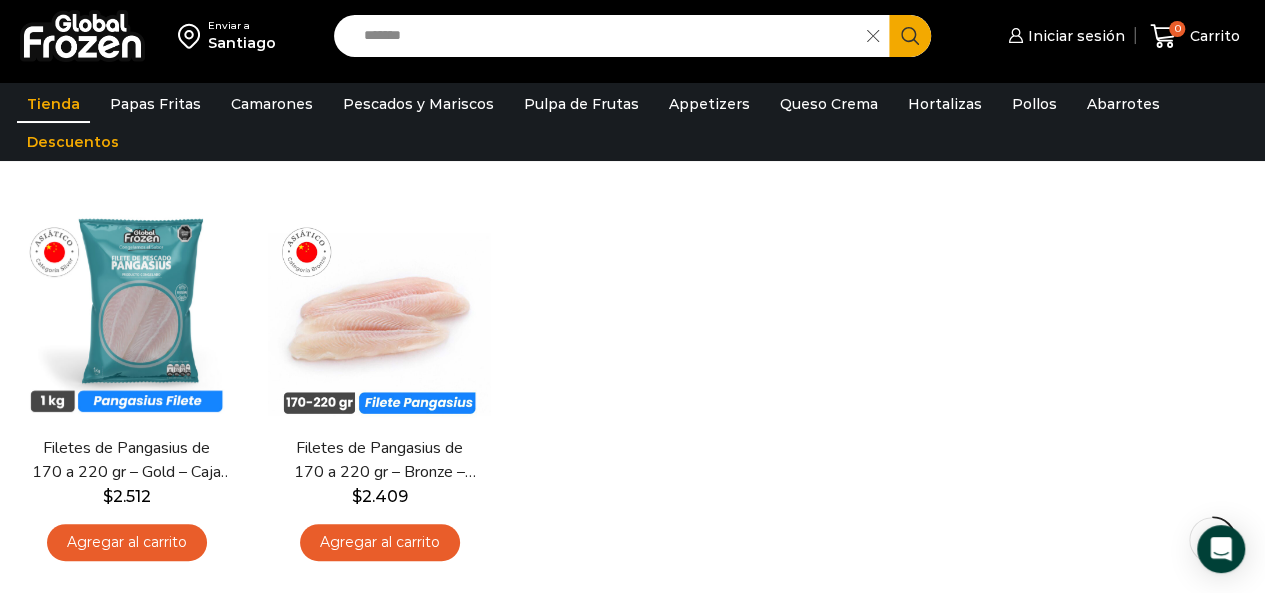 click on "*******" at bounding box center [606, 36] 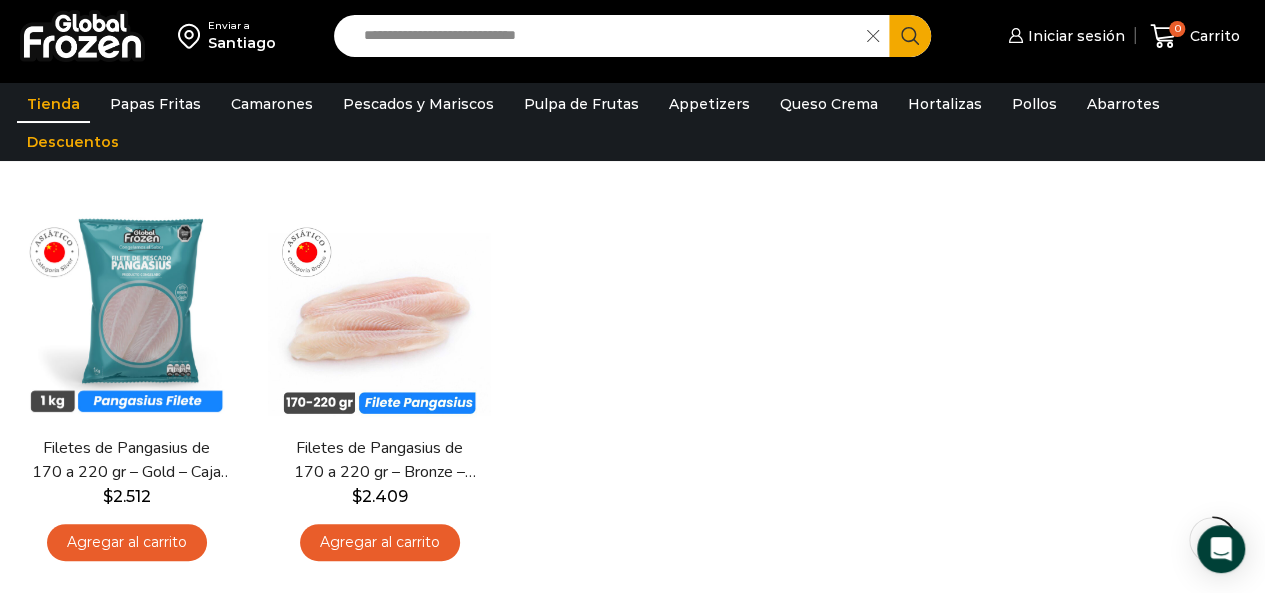 click on "Search" at bounding box center (910, 36) 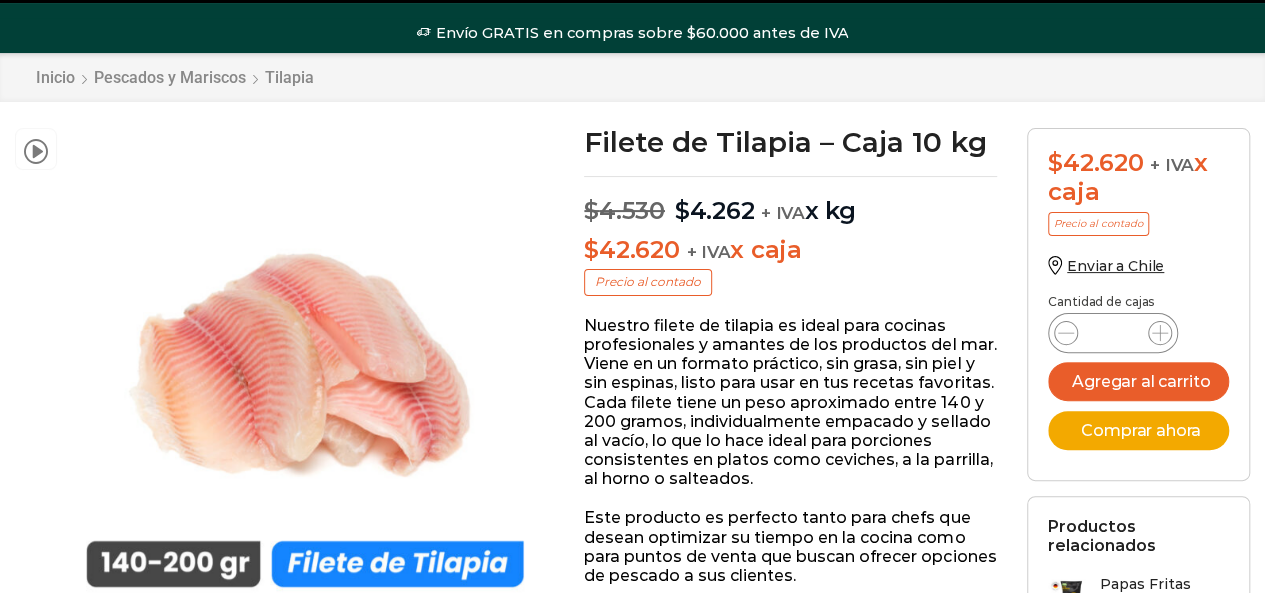 scroll, scrollTop: 256, scrollLeft: 0, axis: vertical 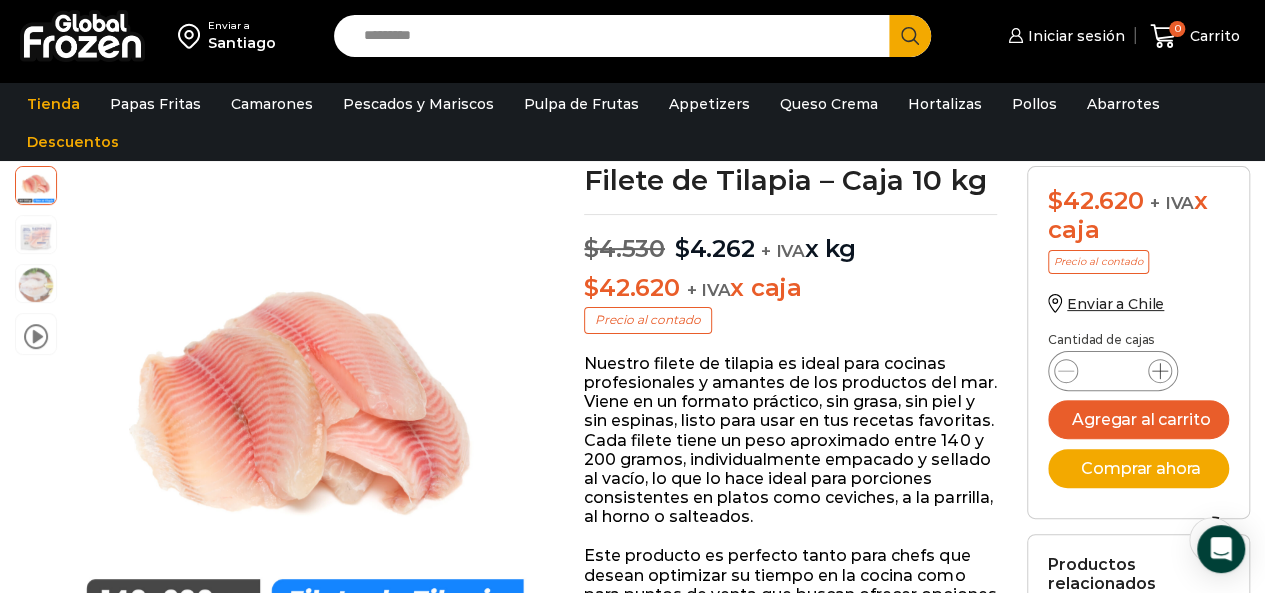 click at bounding box center [1160, 371] 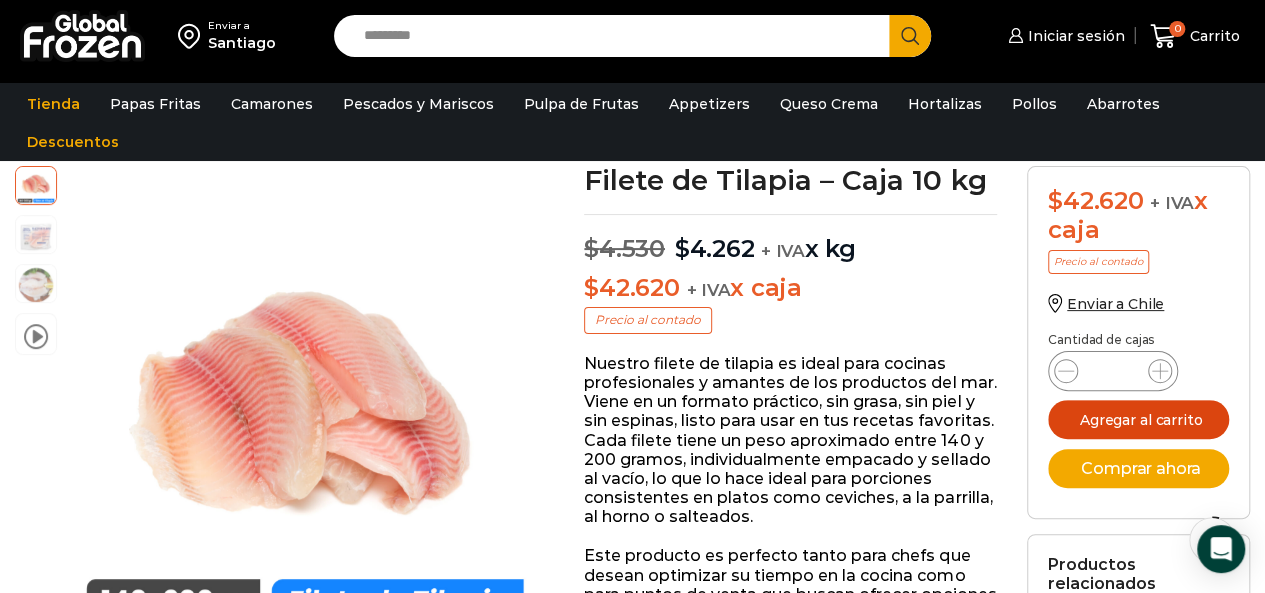 click on "Agregar al carrito" at bounding box center (1138, 419) 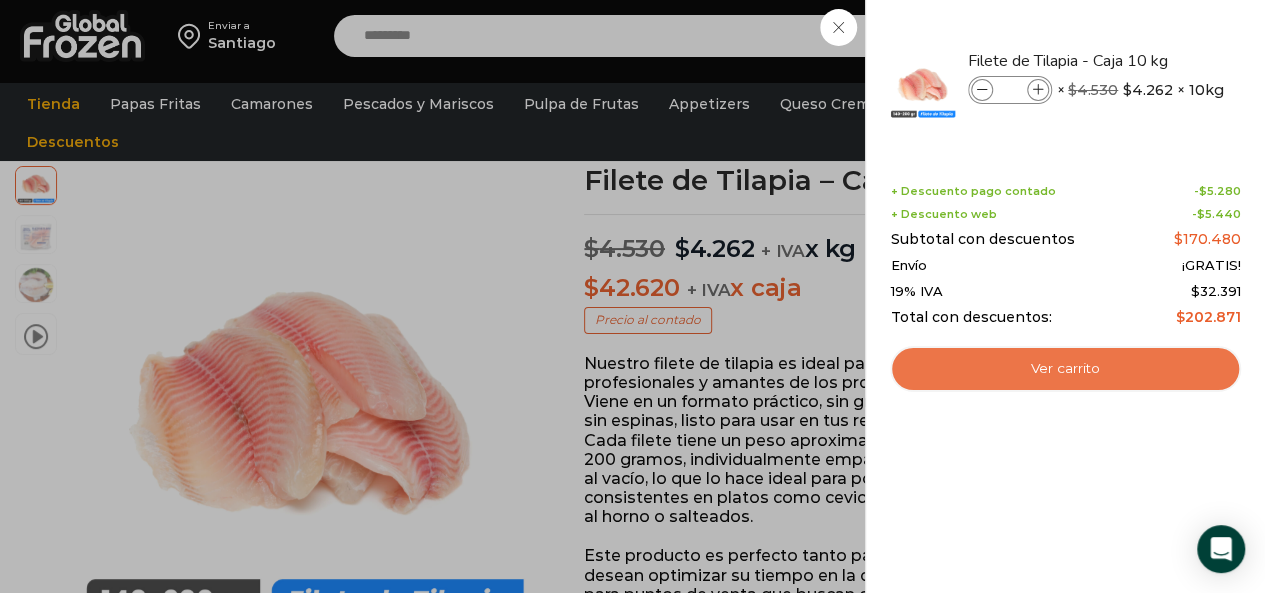 click on "Ver carrito" at bounding box center [1065, 369] 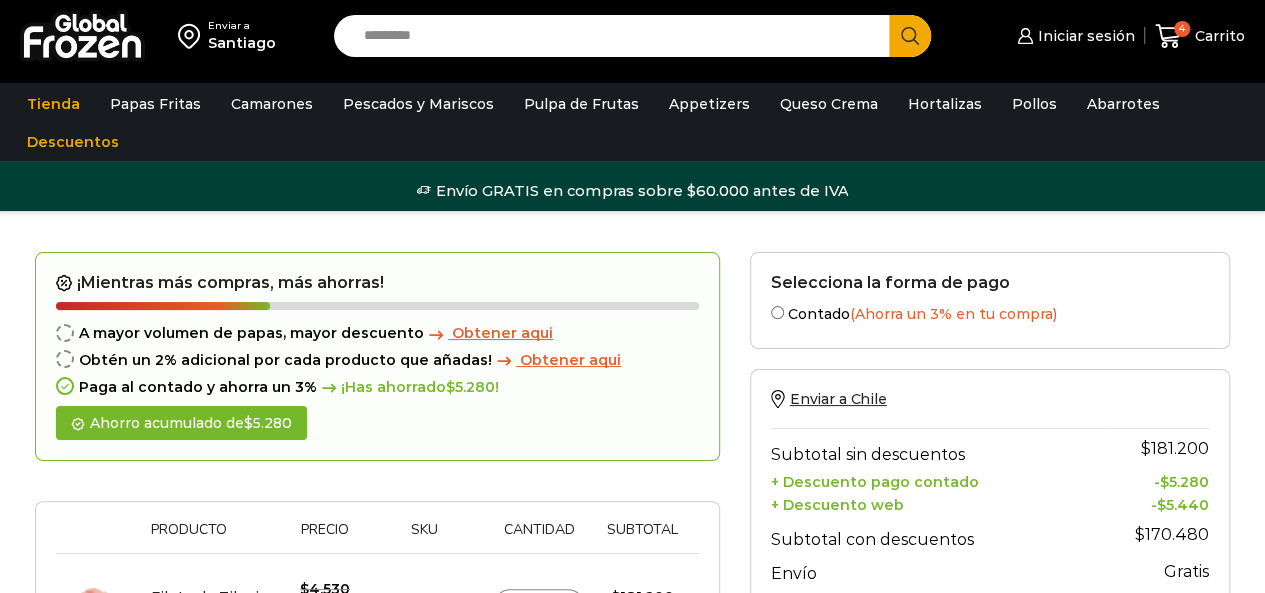 scroll, scrollTop: 280, scrollLeft: 0, axis: vertical 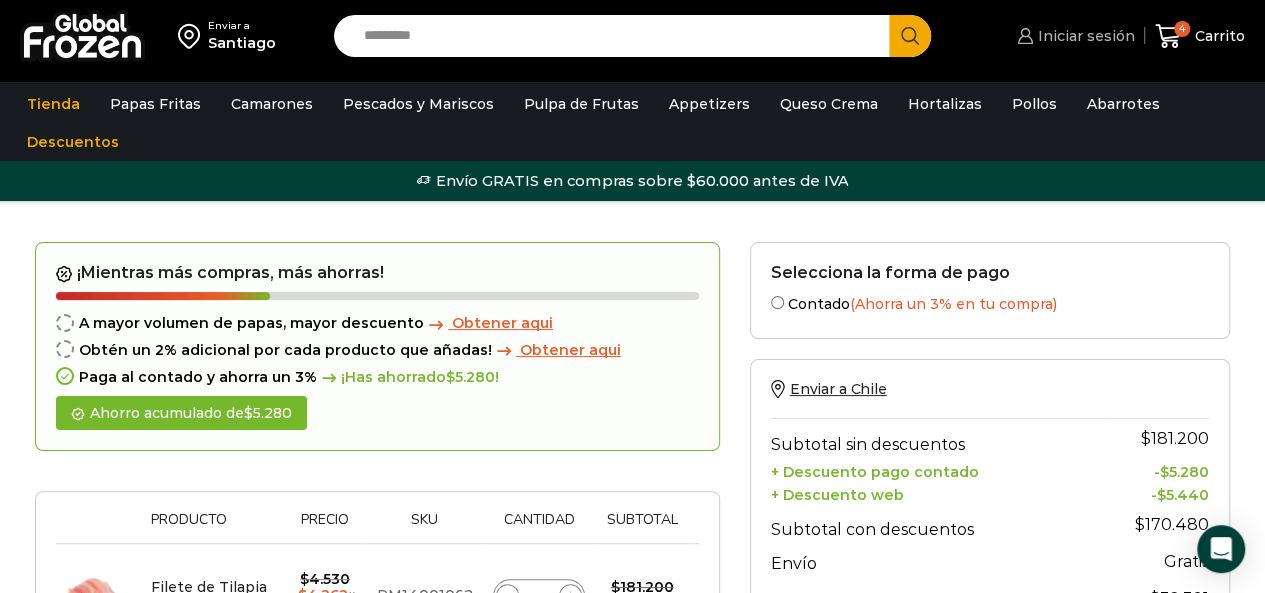 click on "Iniciar sesión" at bounding box center (1084, 36) 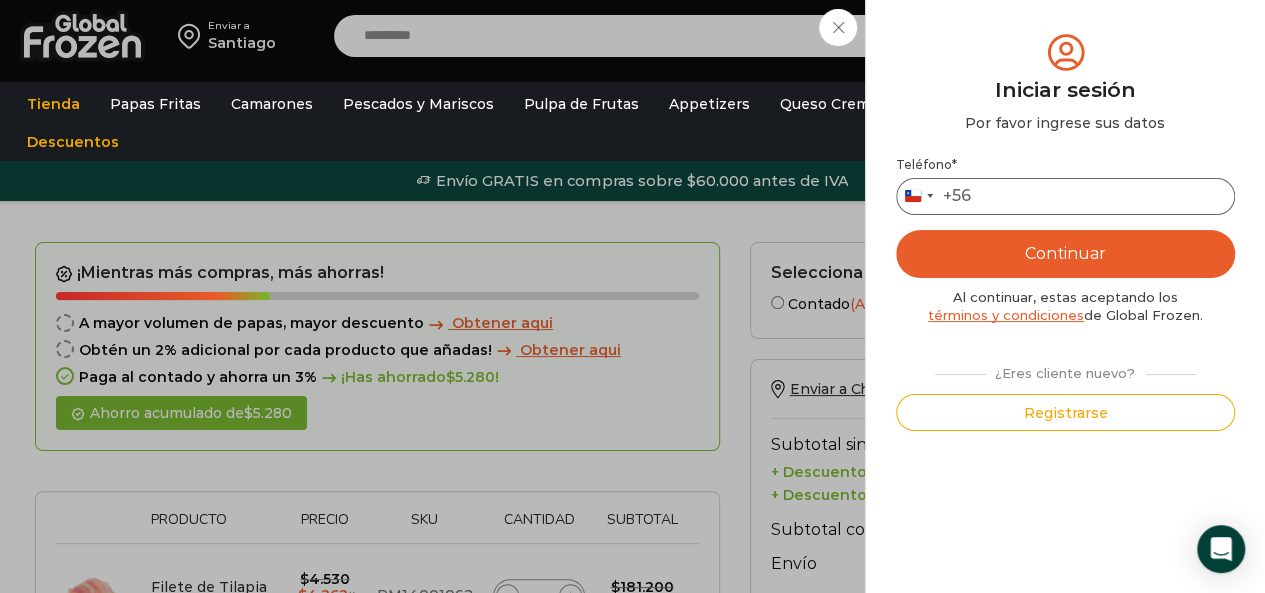 click on "Teléfono
*" at bounding box center [1065, 196] 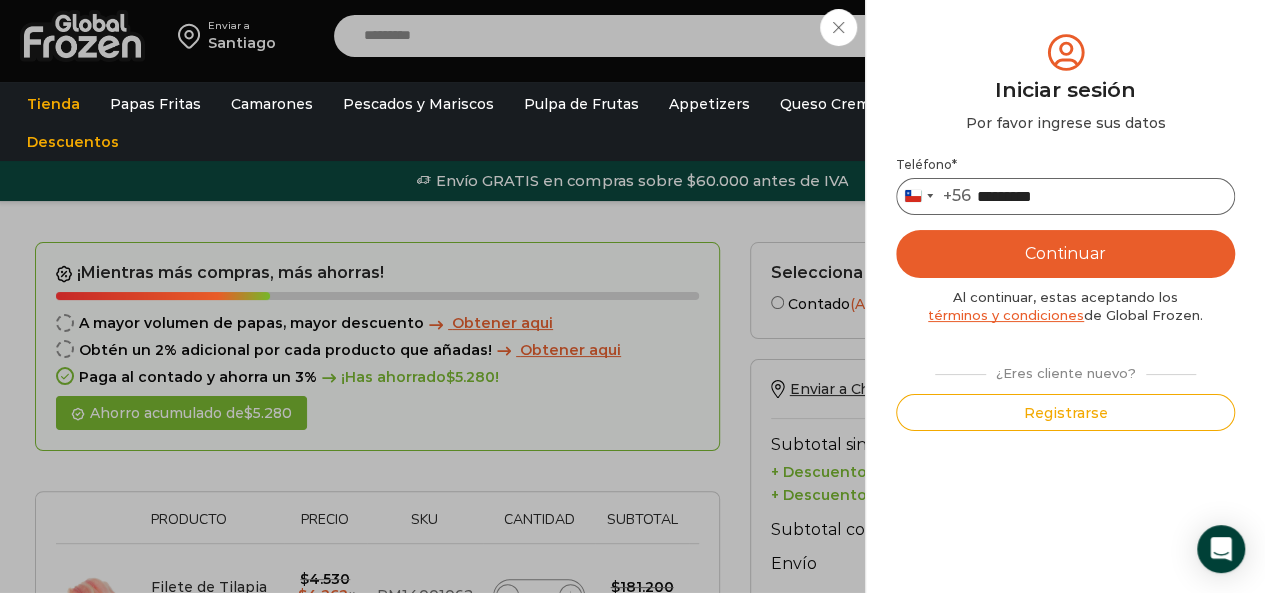 type on "*********" 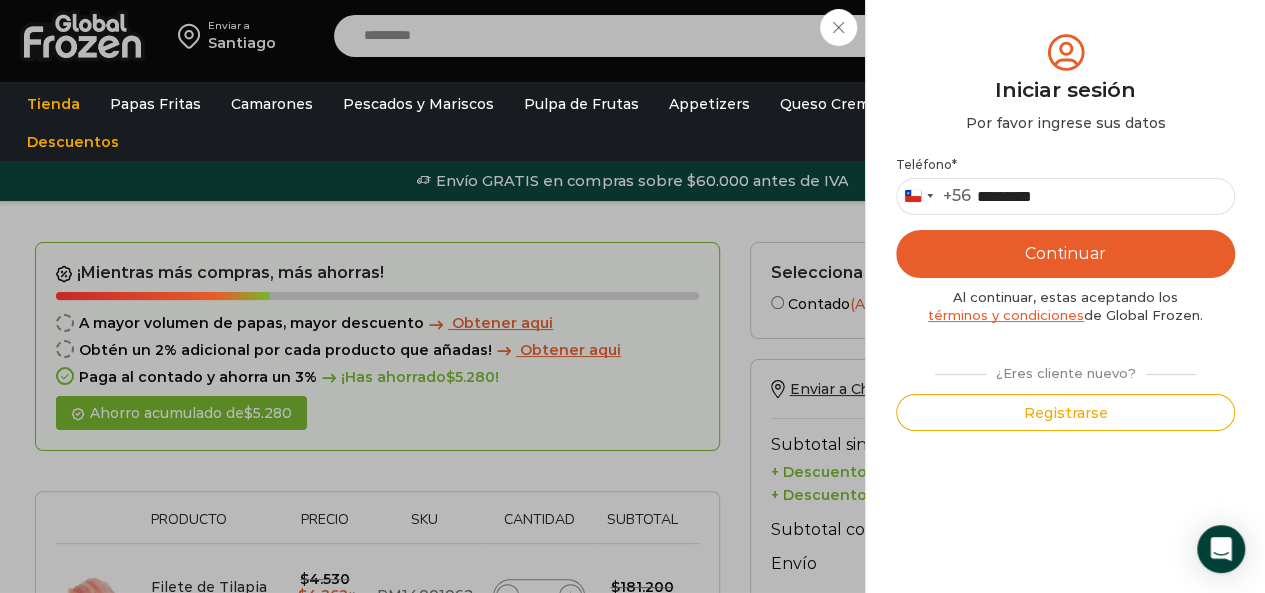 click on "Continuar" at bounding box center (1065, 254) 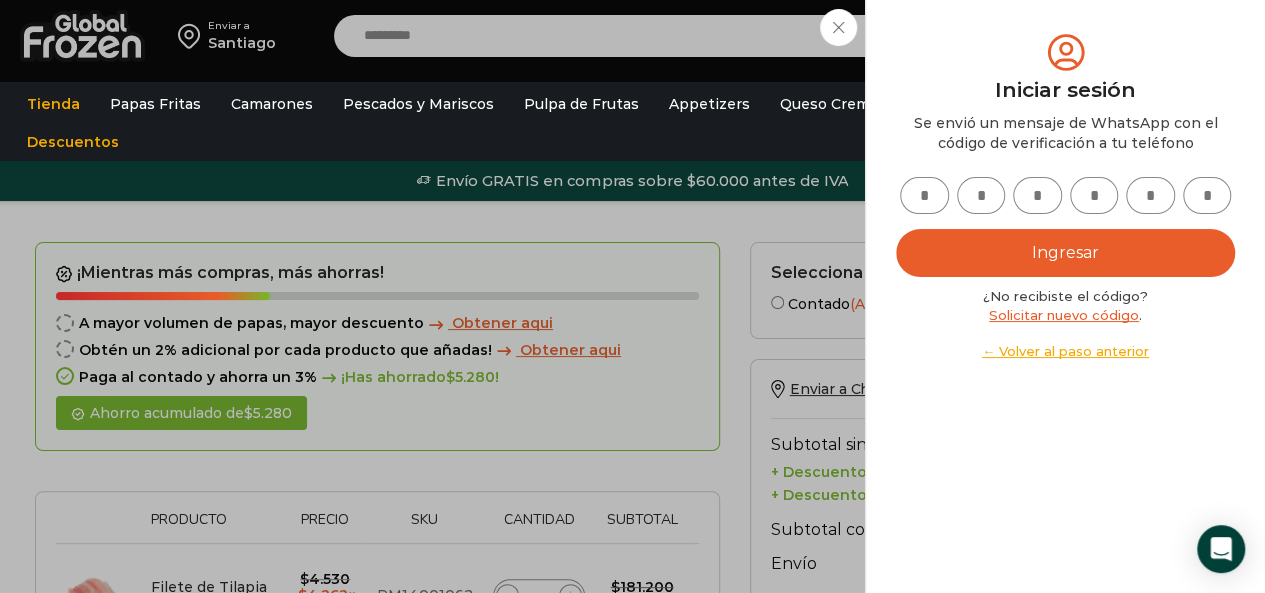 click on "Iniciar sesión
Mi cuenta
Login
Register
Iniciar sesión
Por favor ingrese sus datos
Iniciar sesión
Se envió un mensaje de WhatsApp con el código de verificación a tu teléfono
* ." at bounding box center (1073, 36) 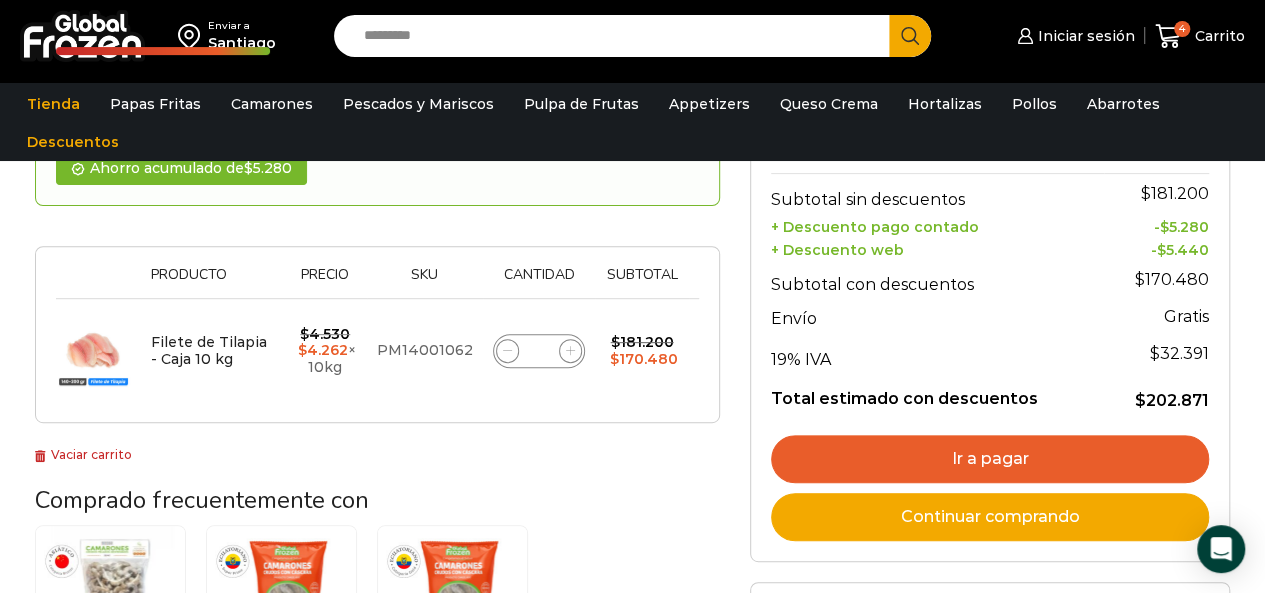 scroll, scrollTop: 248, scrollLeft: 0, axis: vertical 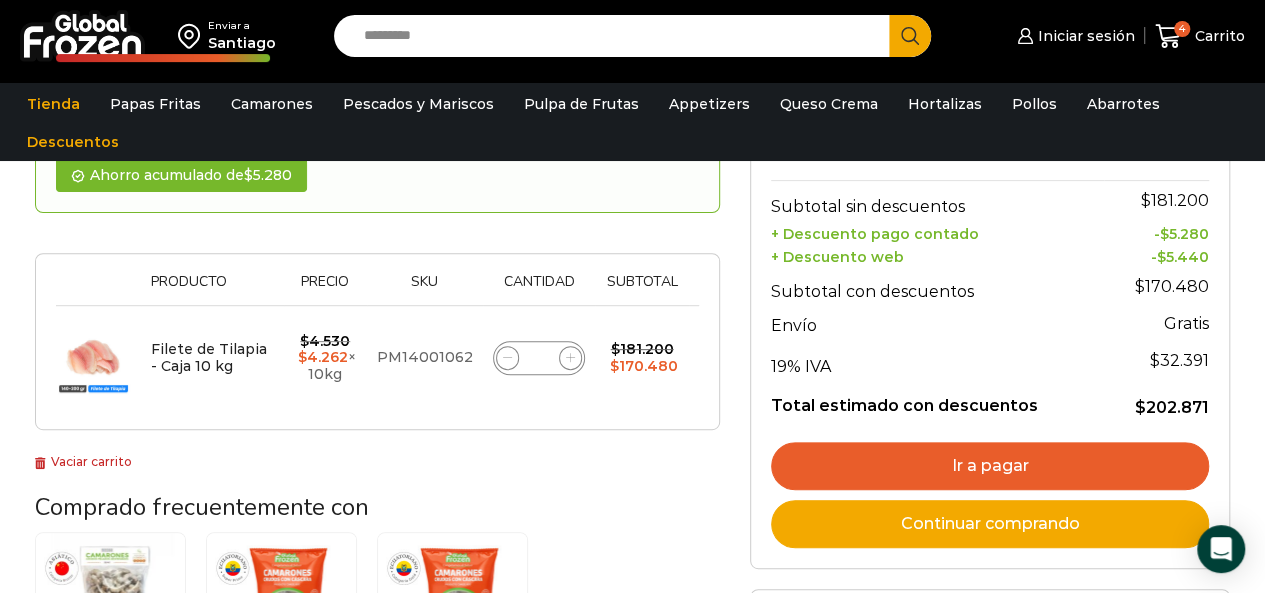 click on "Ir a pagar" at bounding box center [990, 466] 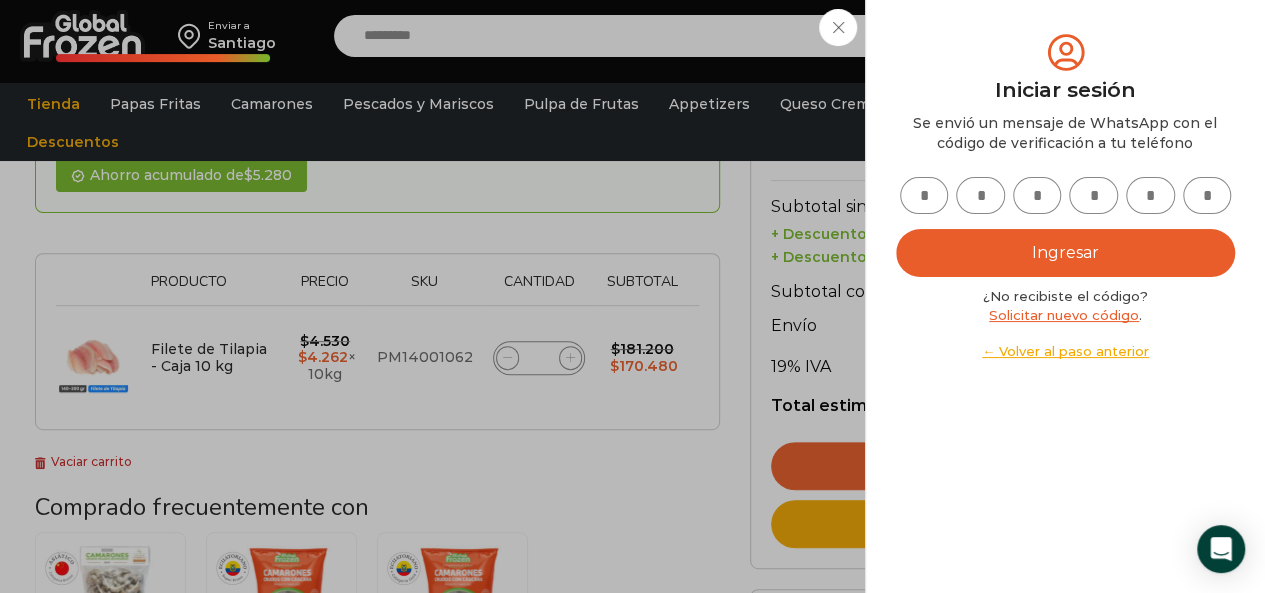 click on "Iniciar sesión
Mi cuenta
Login
Register
Iniciar sesión
Por favor ingrese sus datos
Iniciar sesión
Se envió un mensaje de WhatsApp con el código de verificación a tu teléfono
* ." at bounding box center [1073, 36] 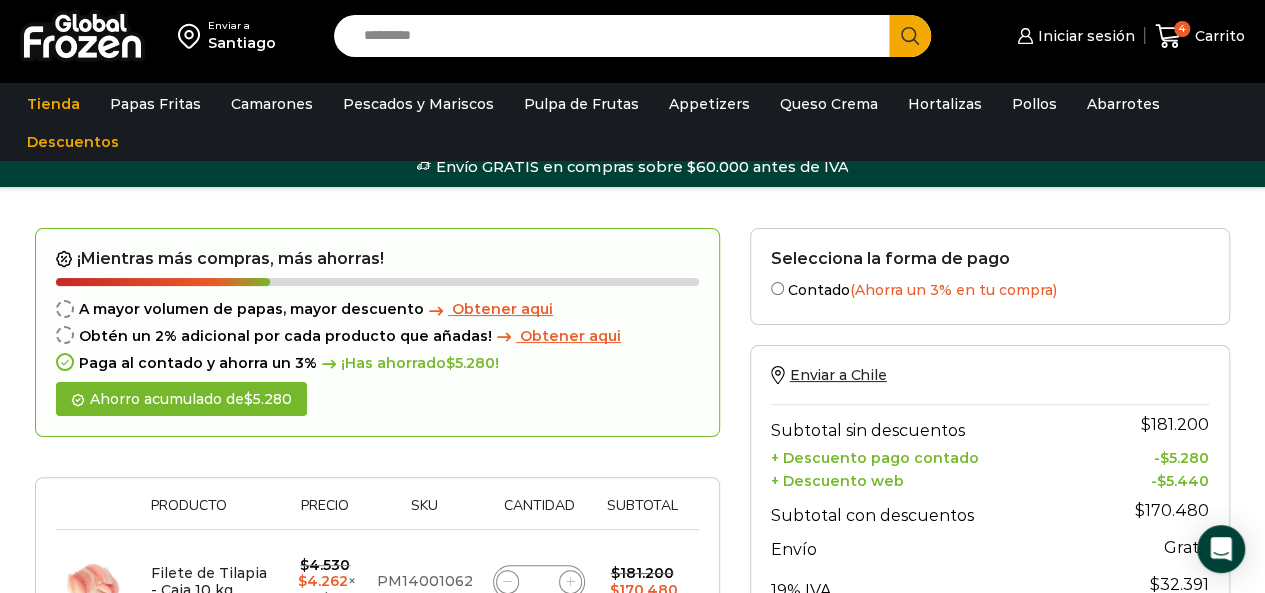 scroll, scrollTop: 0, scrollLeft: 0, axis: both 